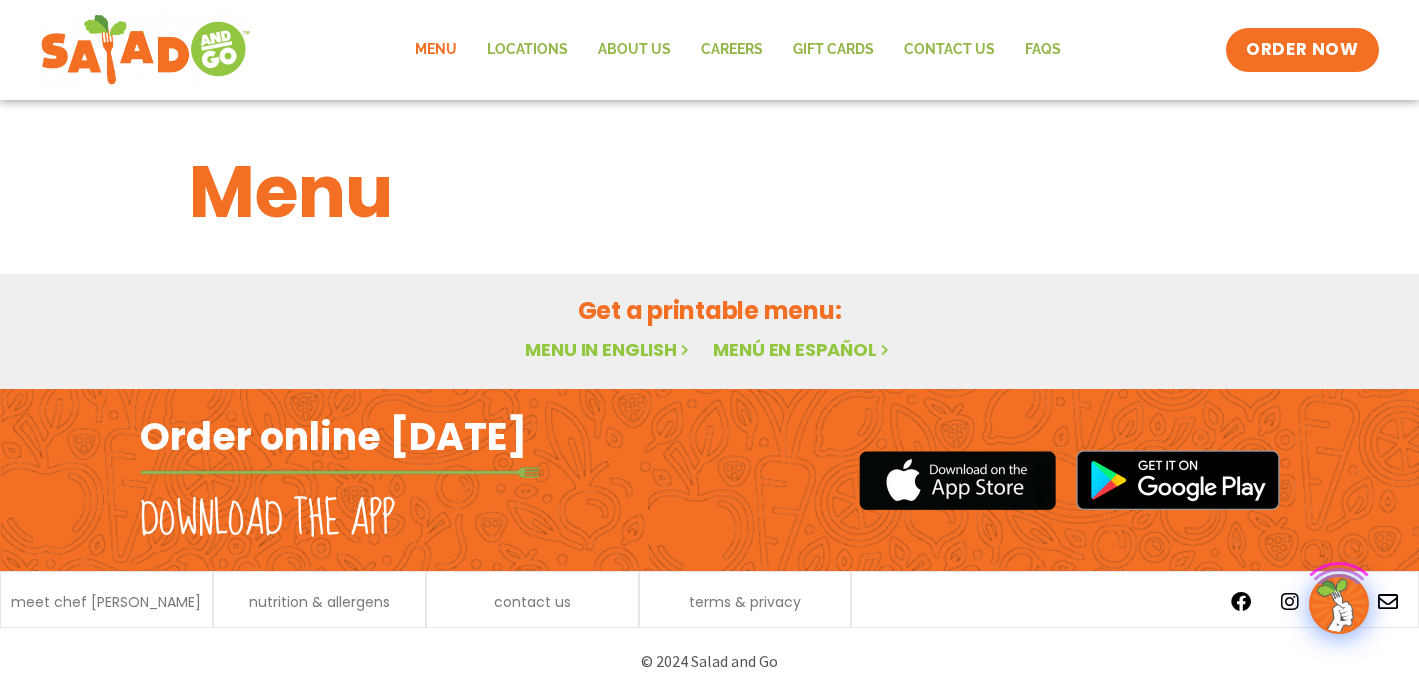 scroll, scrollTop: 0, scrollLeft: 0, axis: both 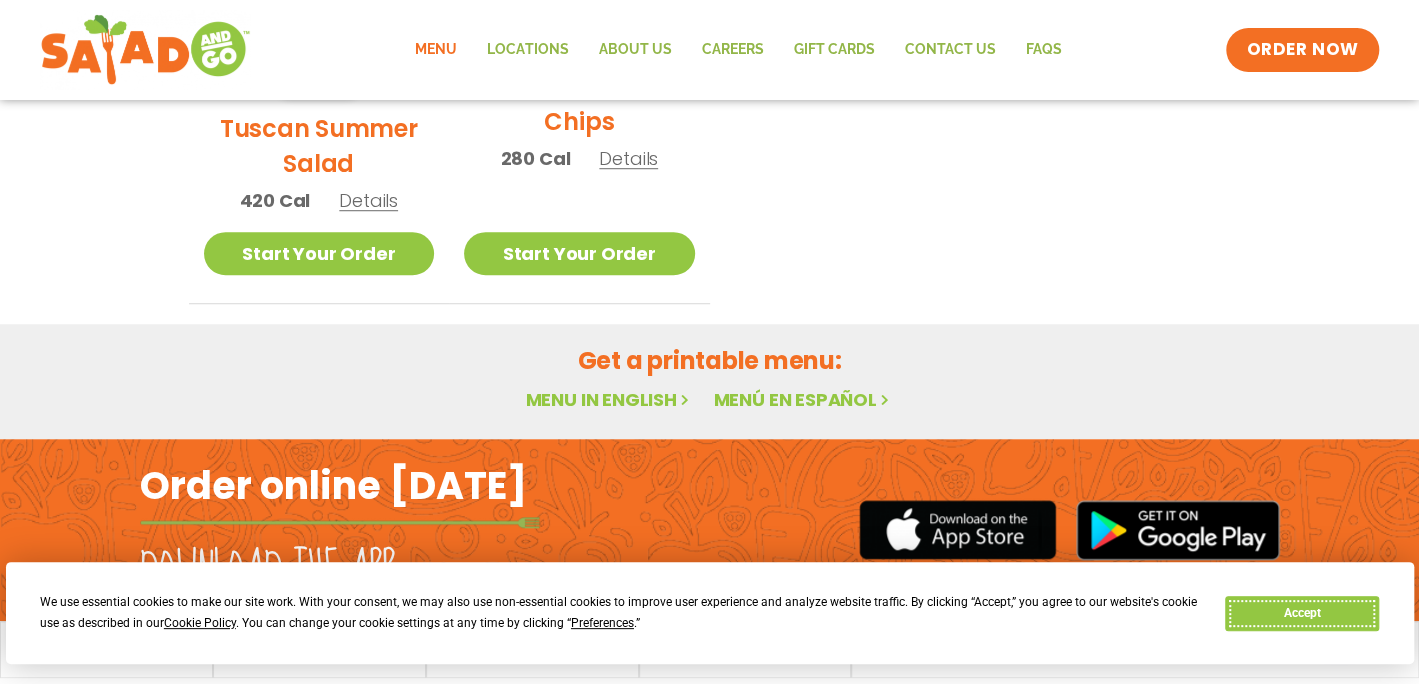 click on "Accept" at bounding box center [1302, 613] 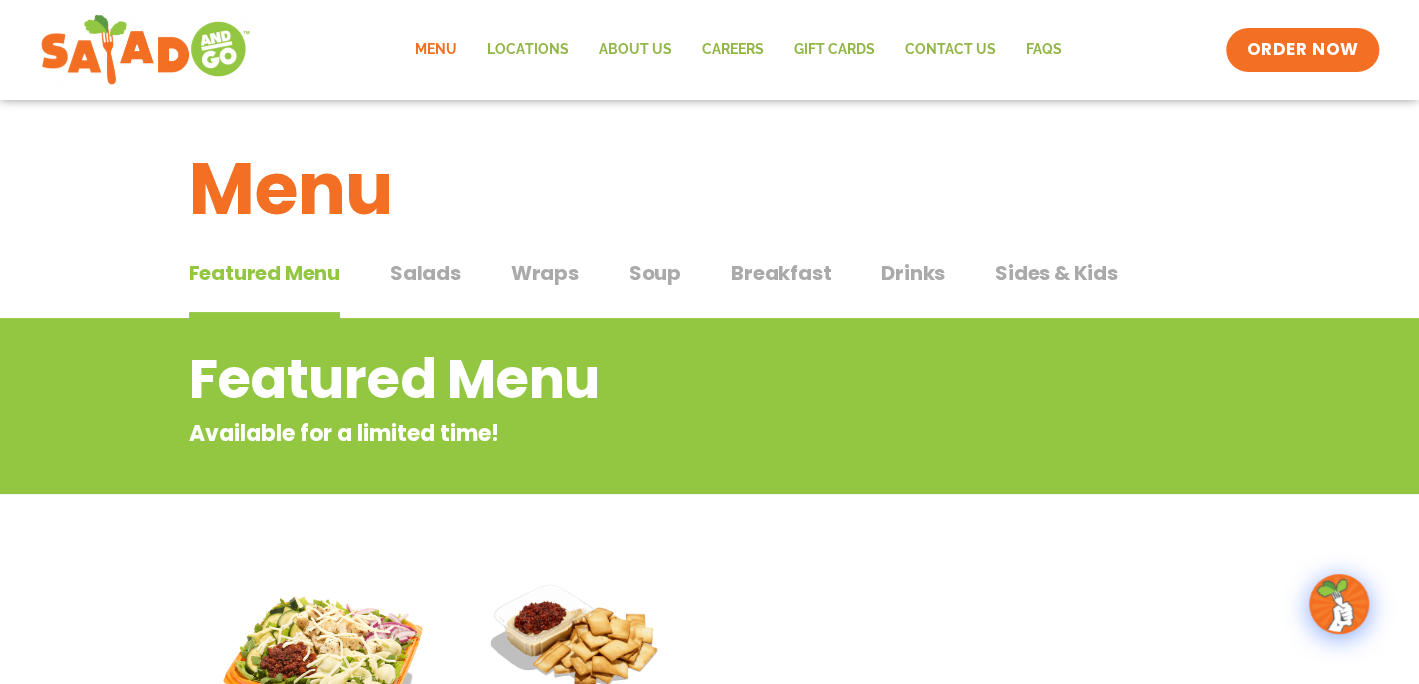 scroll, scrollTop: 0, scrollLeft: 0, axis: both 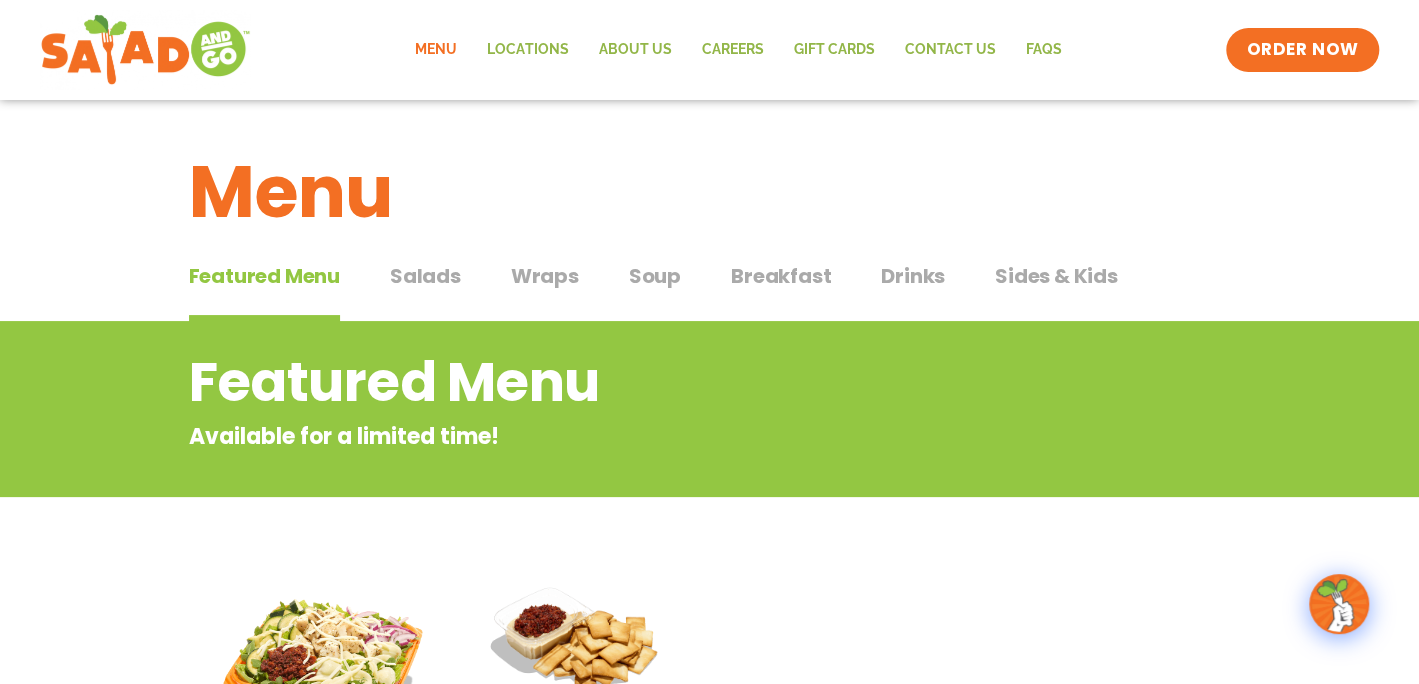 click on "Wraps" at bounding box center [545, 276] 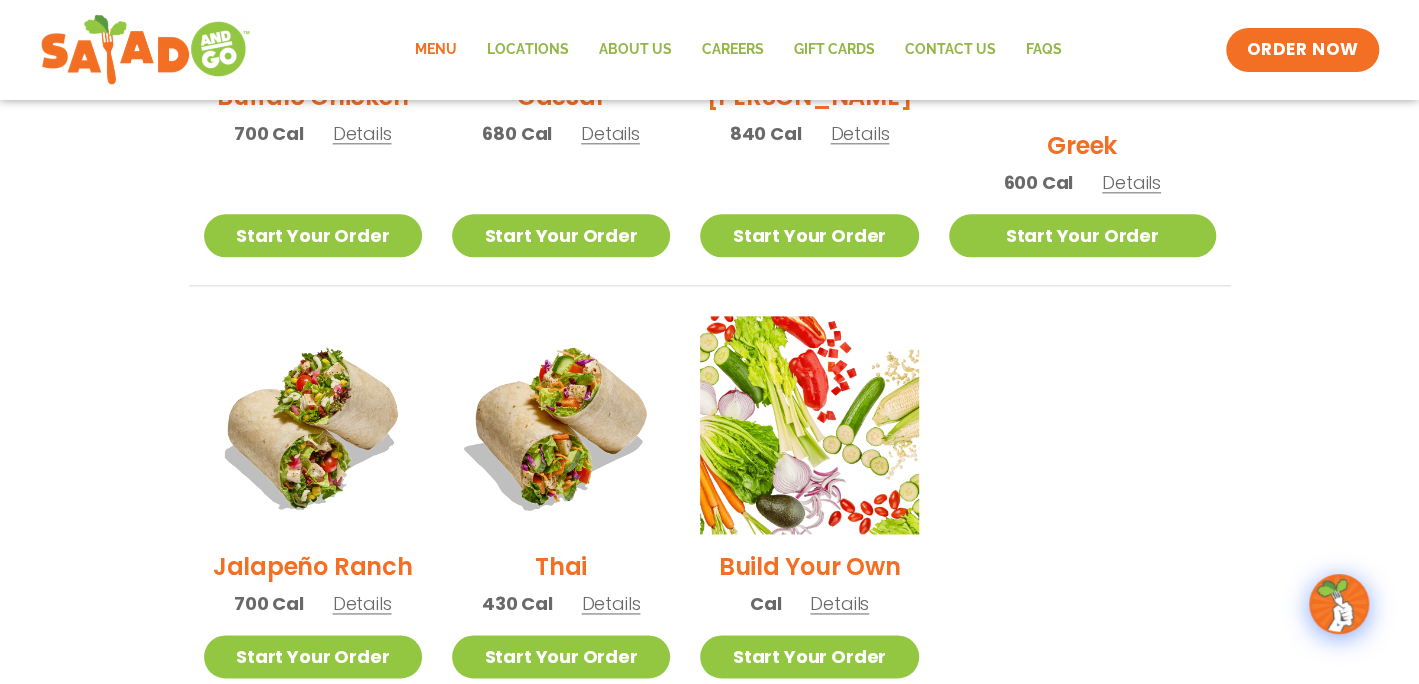 scroll, scrollTop: 1400, scrollLeft: 0, axis: vertical 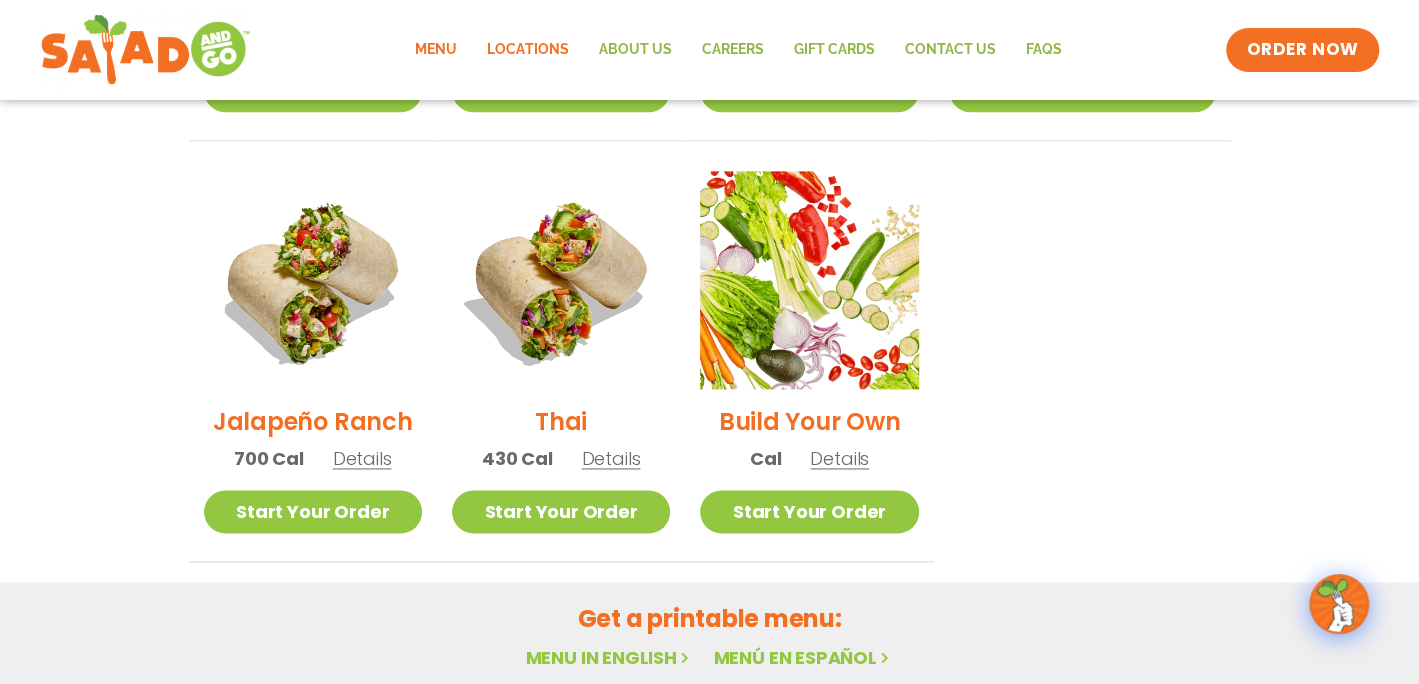 click on "Locations" 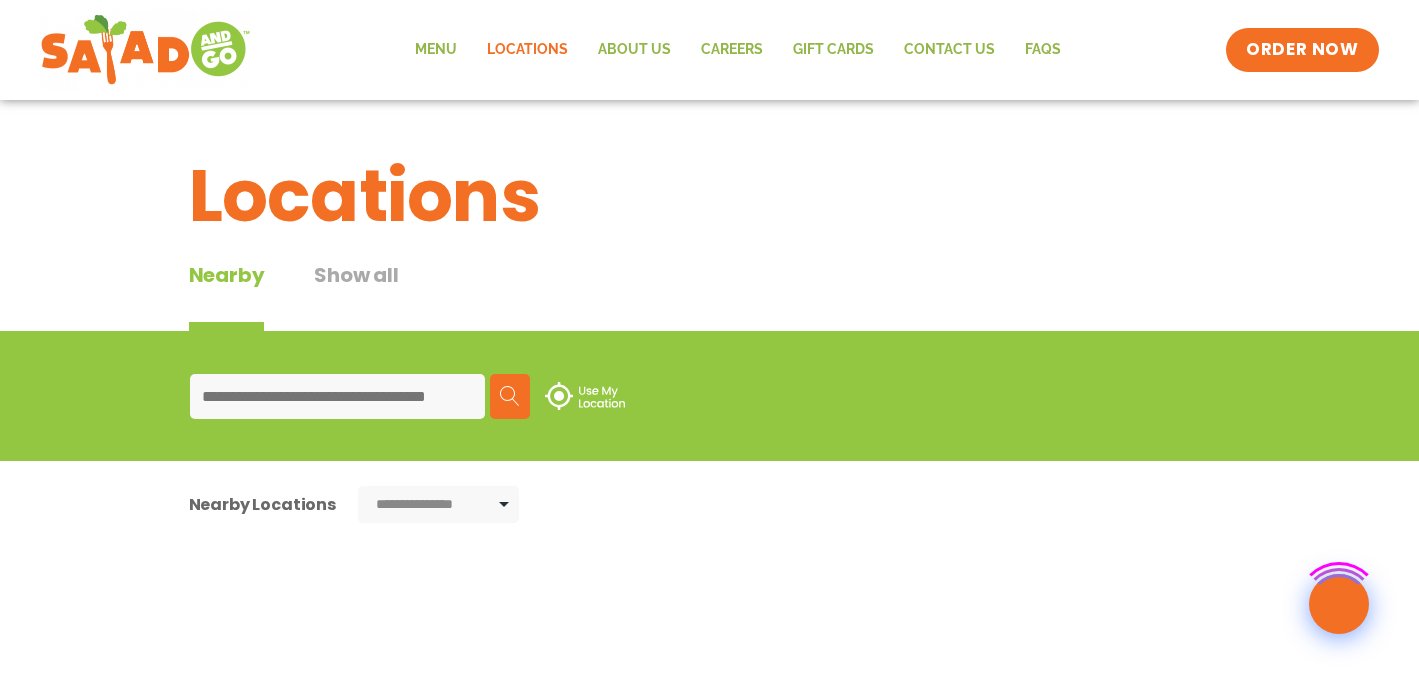 scroll, scrollTop: 0, scrollLeft: 0, axis: both 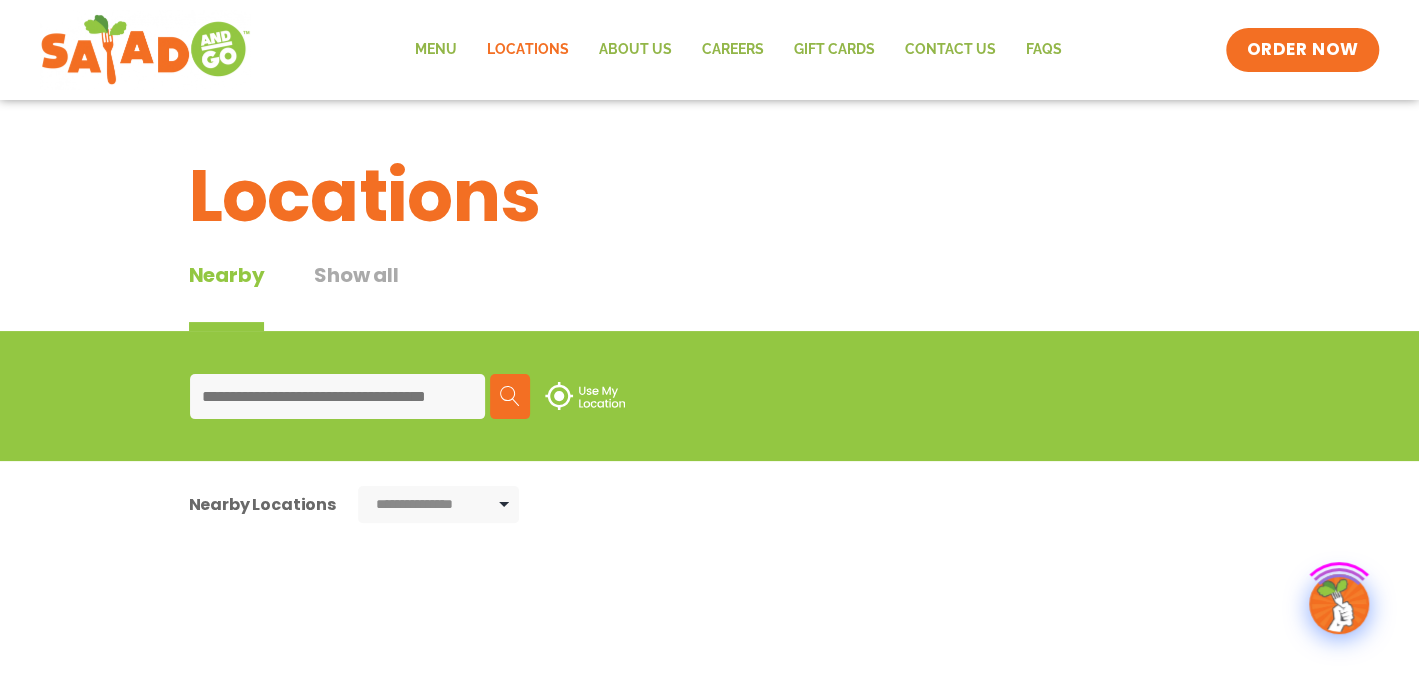 click on "Find a Restaurant        Use my location       Search" at bounding box center [0, 0] 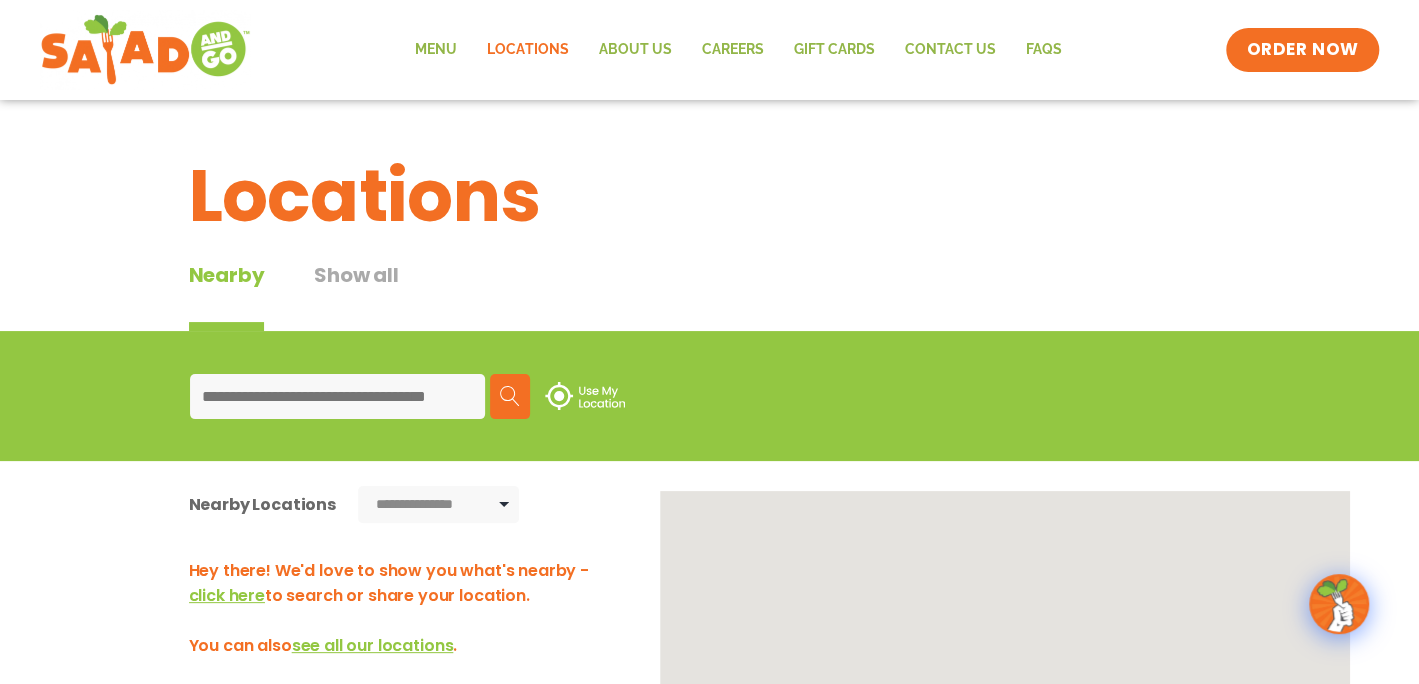 scroll, scrollTop: 0, scrollLeft: 0, axis: both 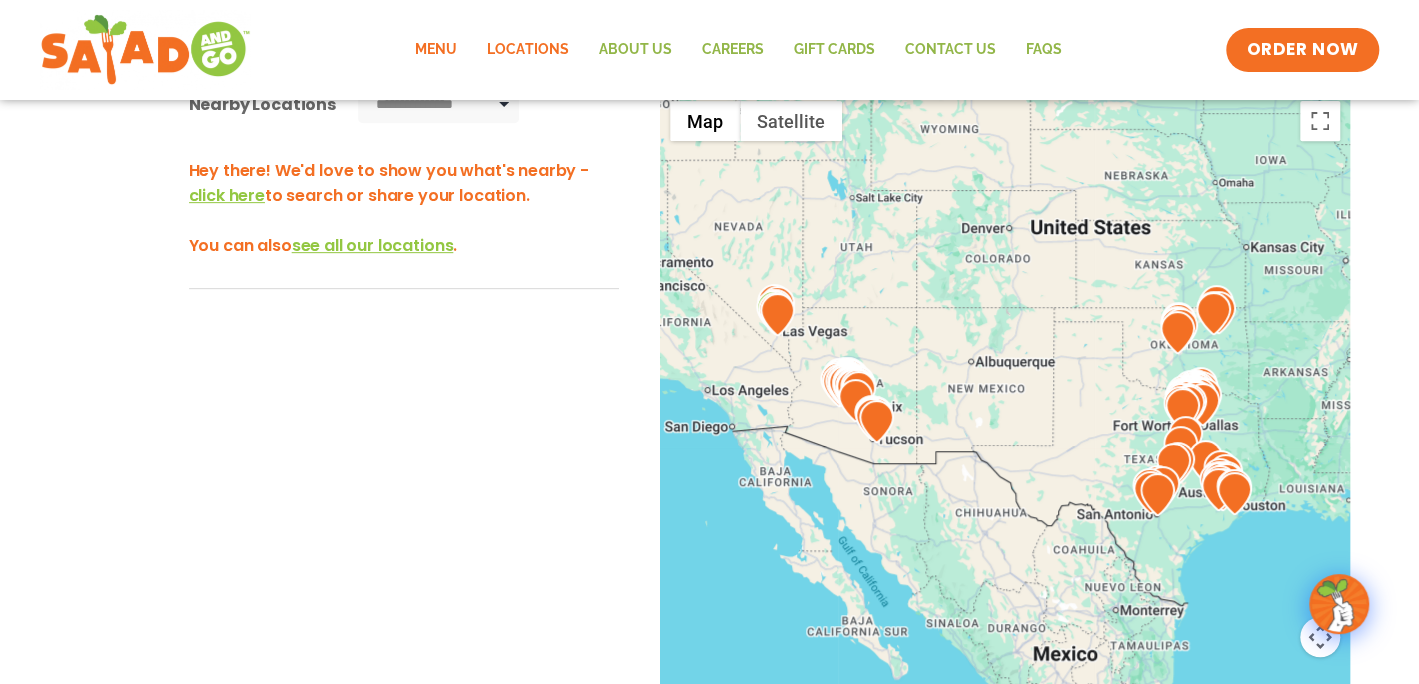 click on "Menu" 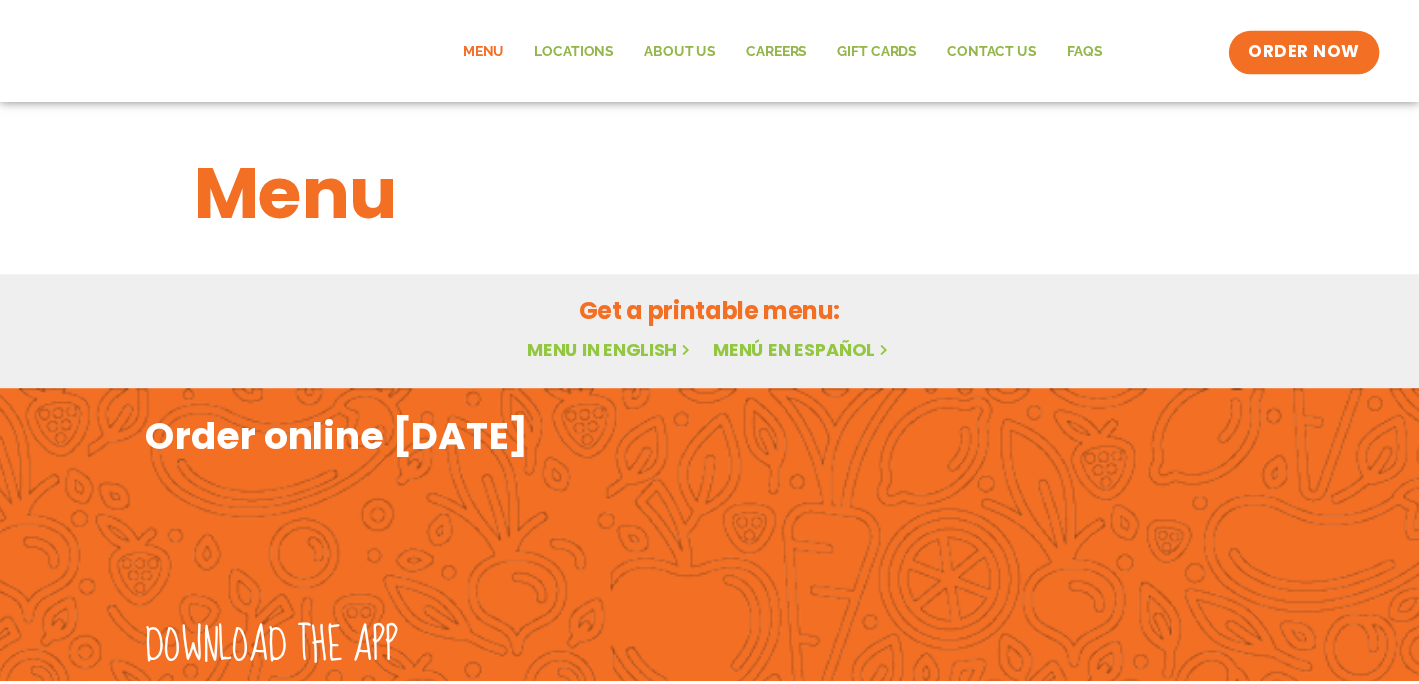 scroll, scrollTop: 0, scrollLeft: 0, axis: both 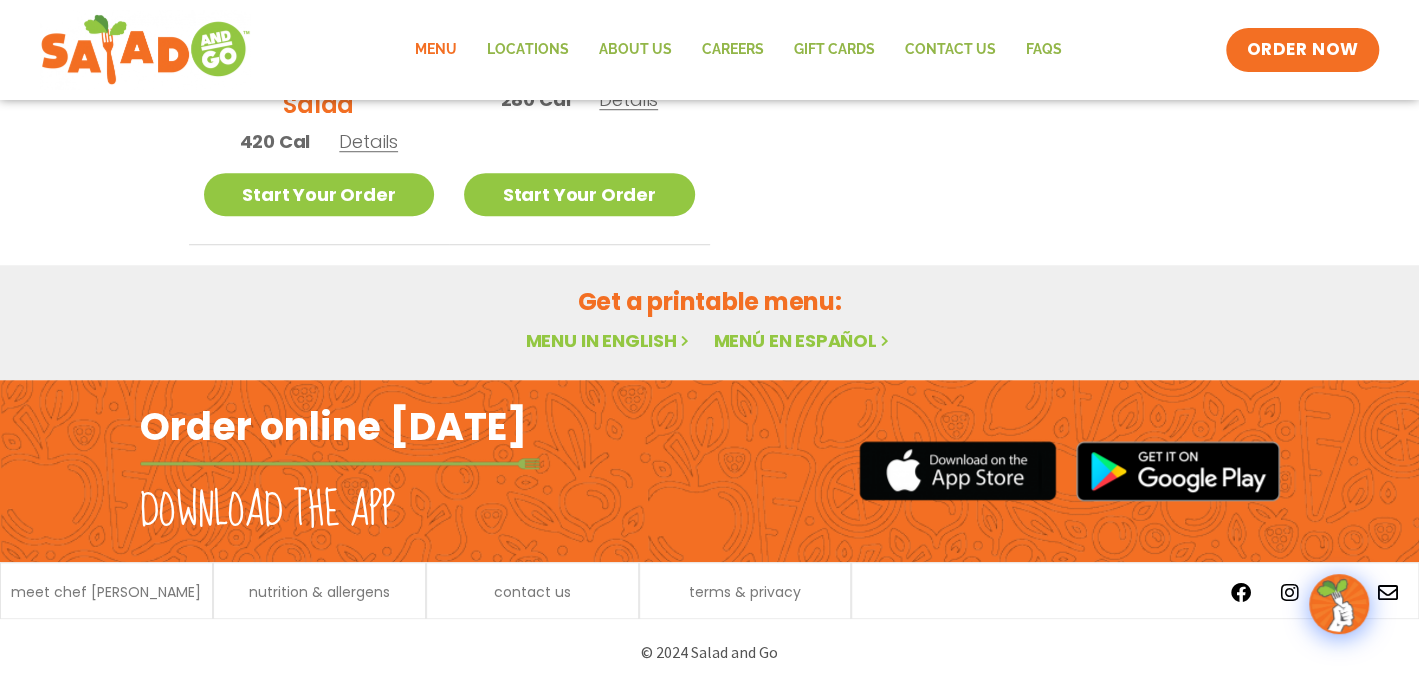 click on "Menu in English" at bounding box center [609, 340] 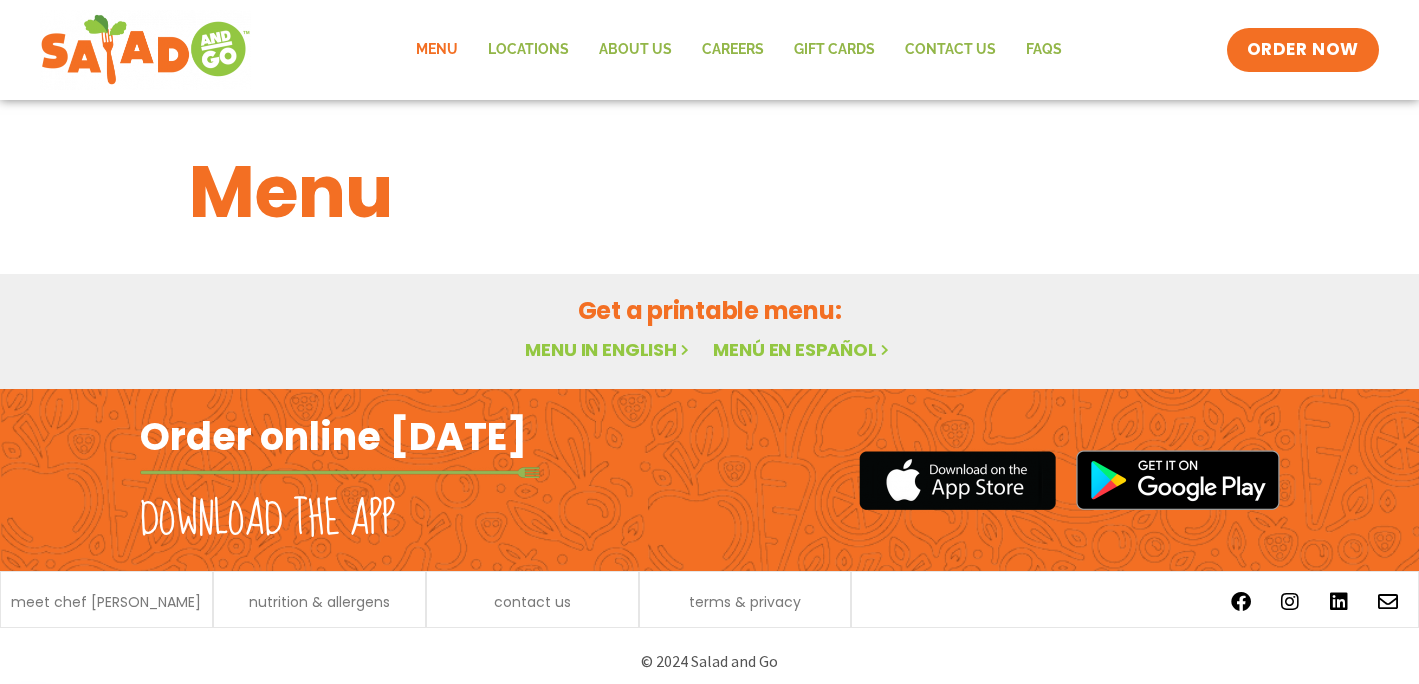 scroll, scrollTop: 0, scrollLeft: 0, axis: both 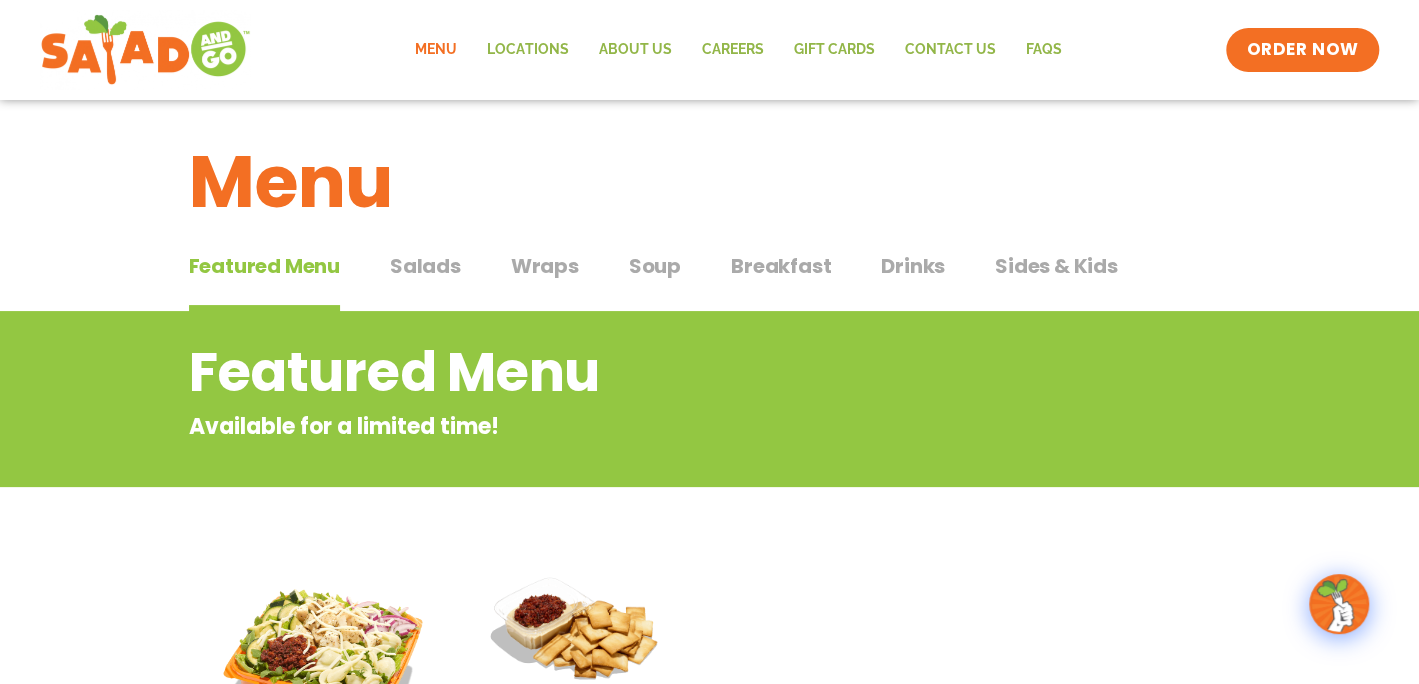 click on "Wraps" at bounding box center [545, 266] 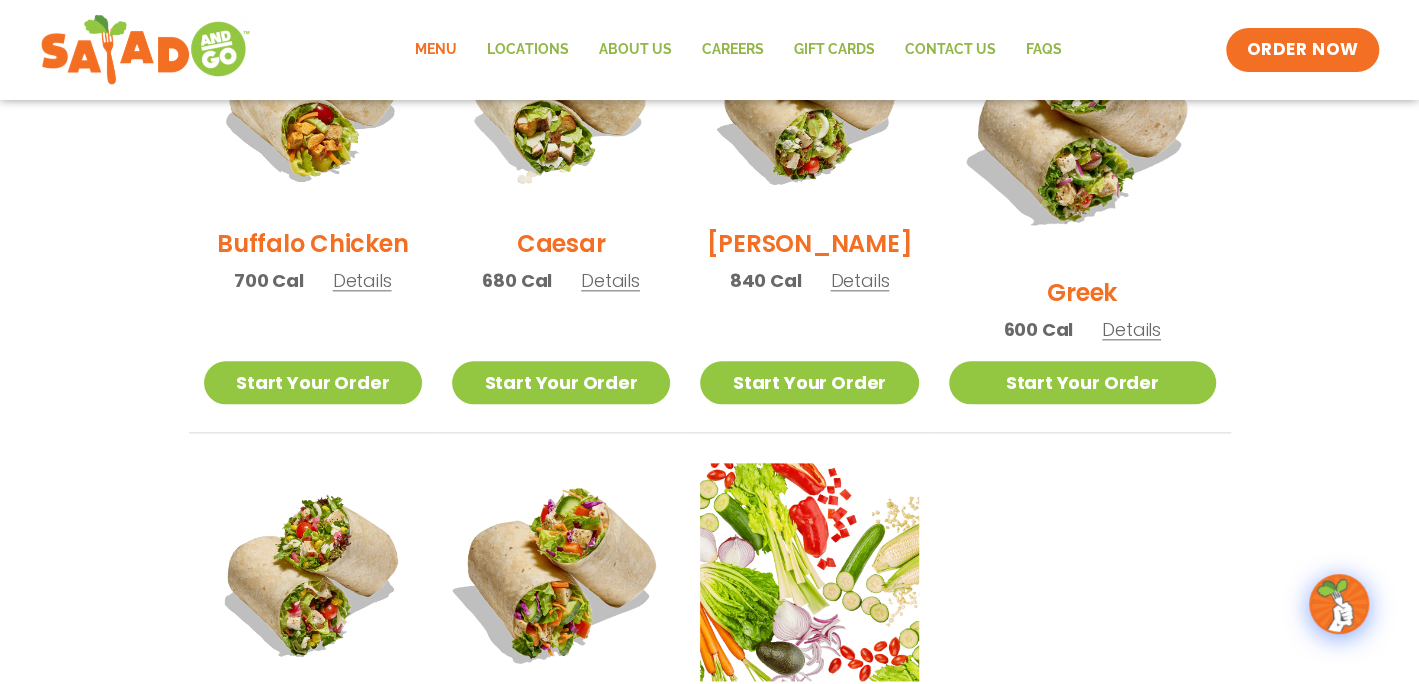 scroll, scrollTop: 1110, scrollLeft: 0, axis: vertical 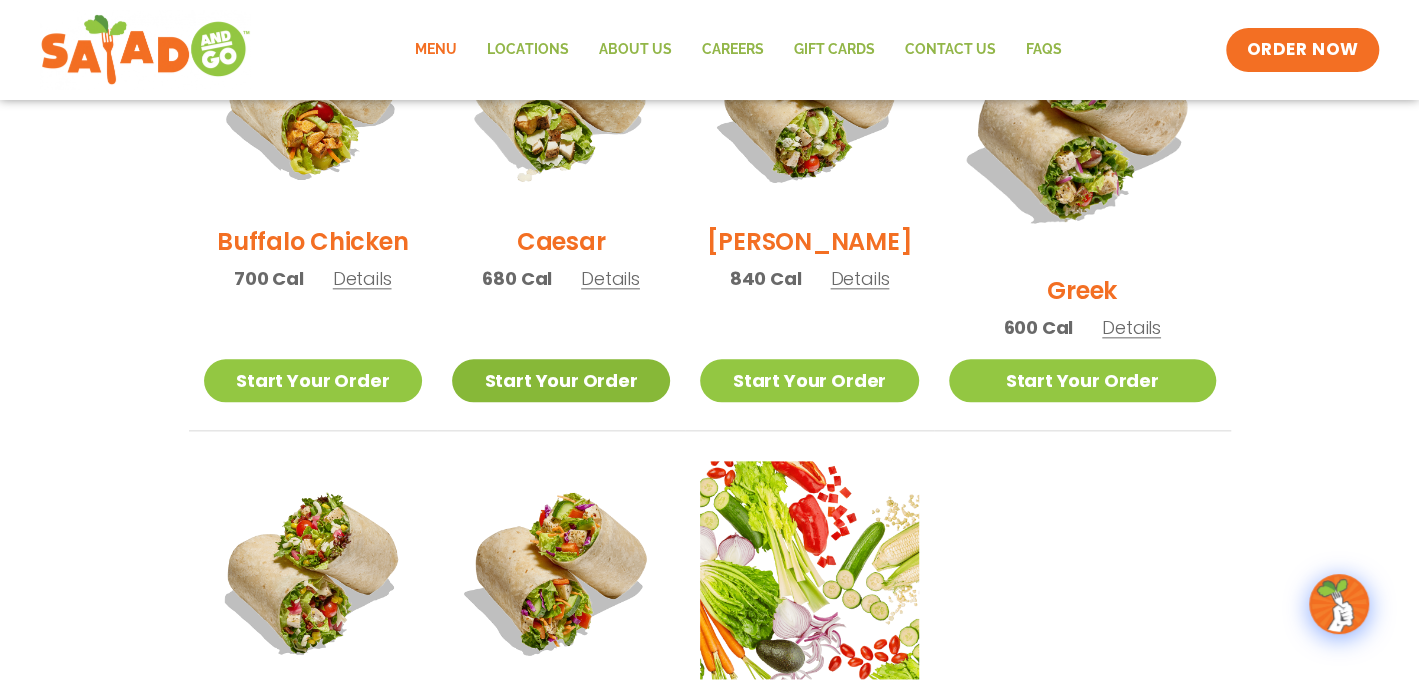 click on "Start Your Order" at bounding box center [561, 380] 